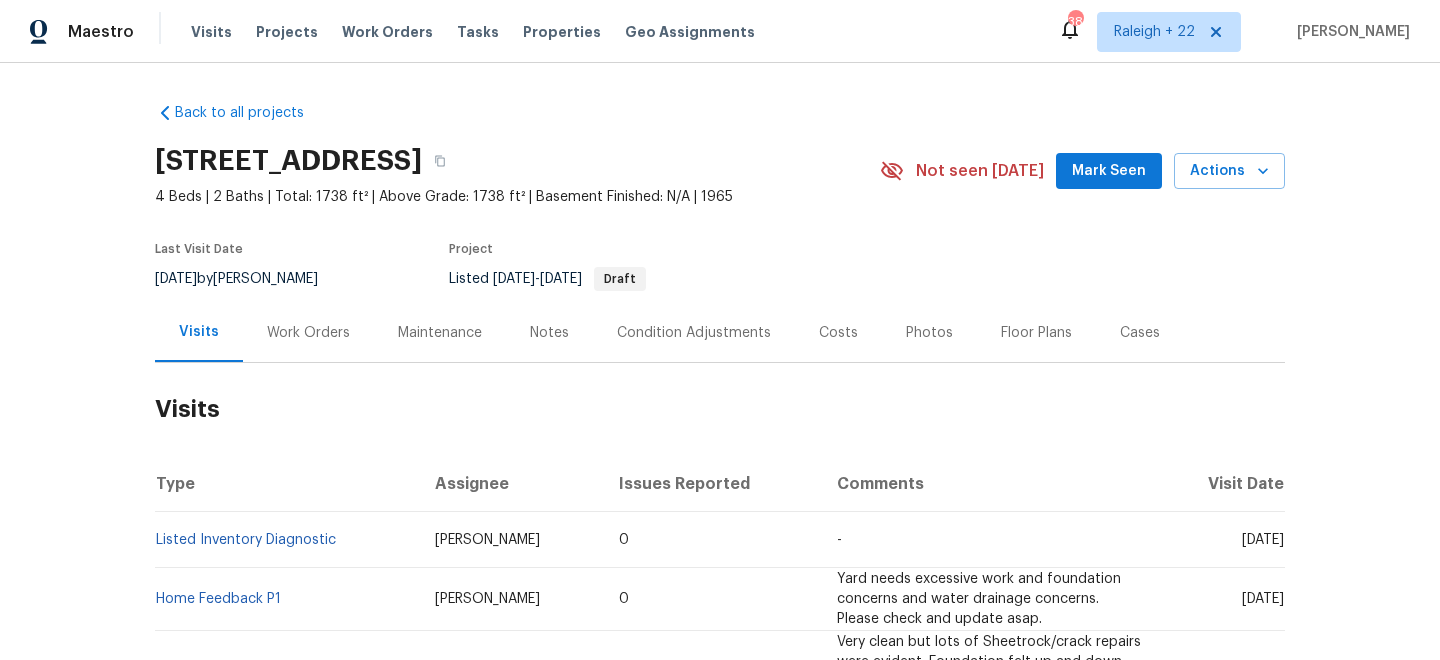 scroll, scrollTop: 0, scrollLeft: 0, axis: both 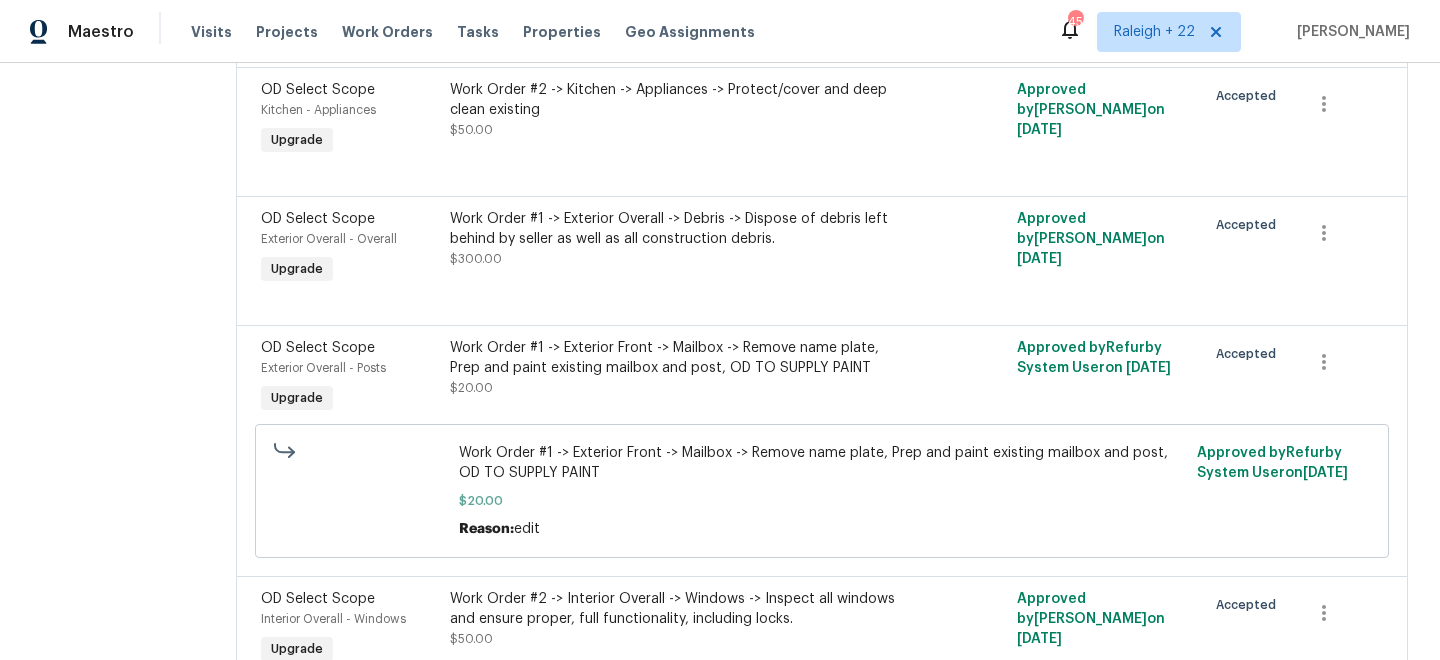 click on "Work Order #1 -> Exterior Front -> Mailbox -> Remove name plate, Prep and paint existing mailbox and post, OD TO SUPPLY PAINT" at bounding box center (680, 358) 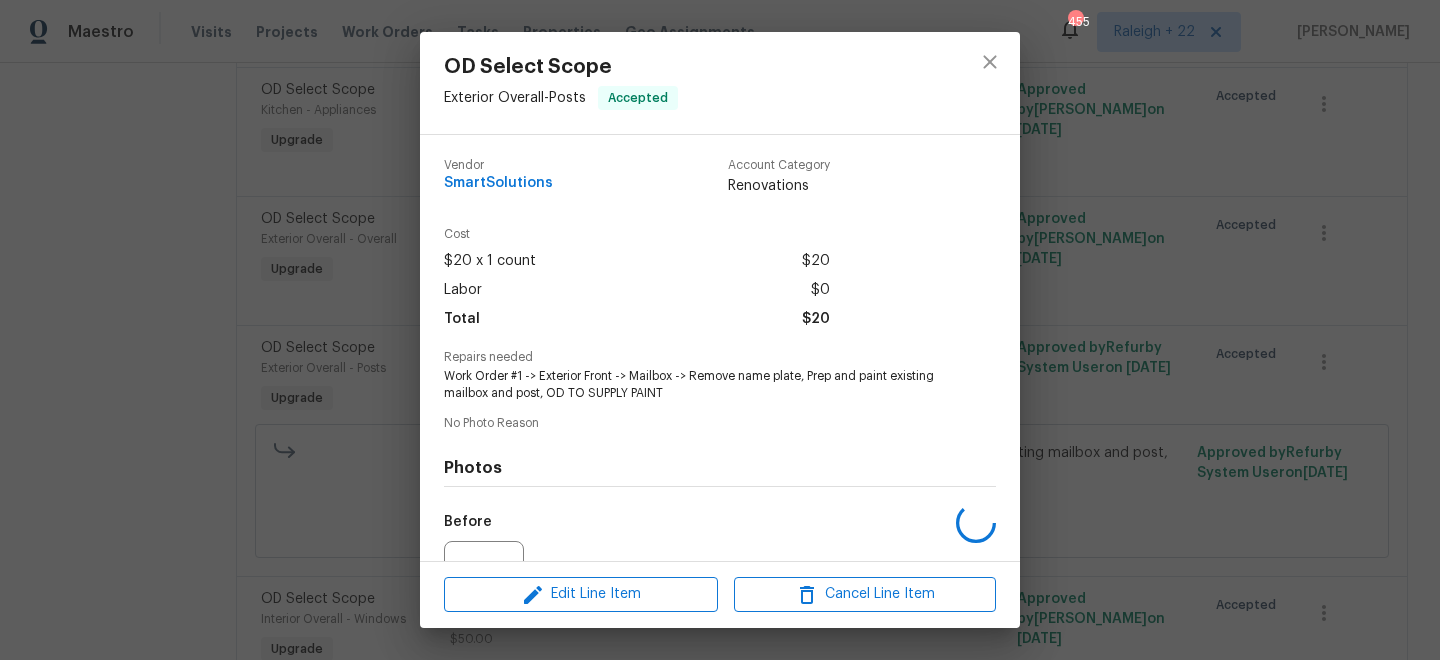 scroll, scrollTop: 210, scrollLeft: 0, axis: vertical 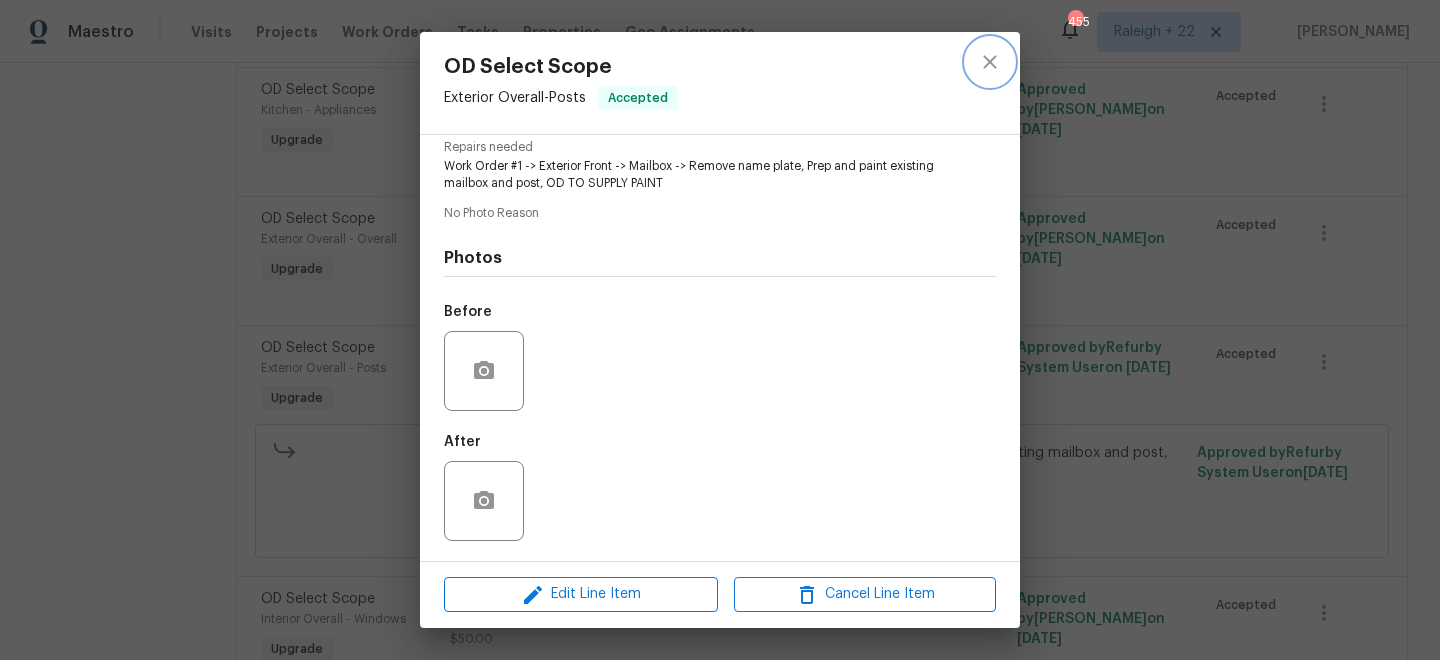 click 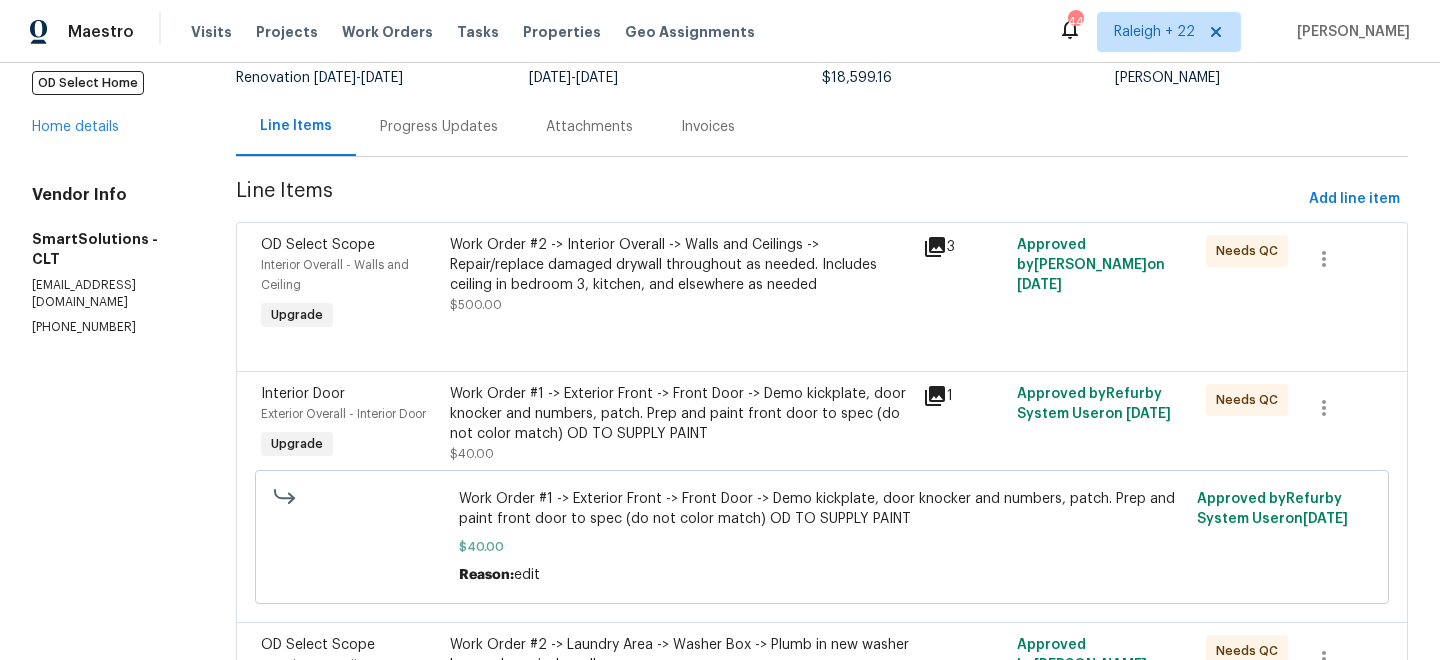 scroll, scrollTop: 0, scrollLeft: 0, axis: both 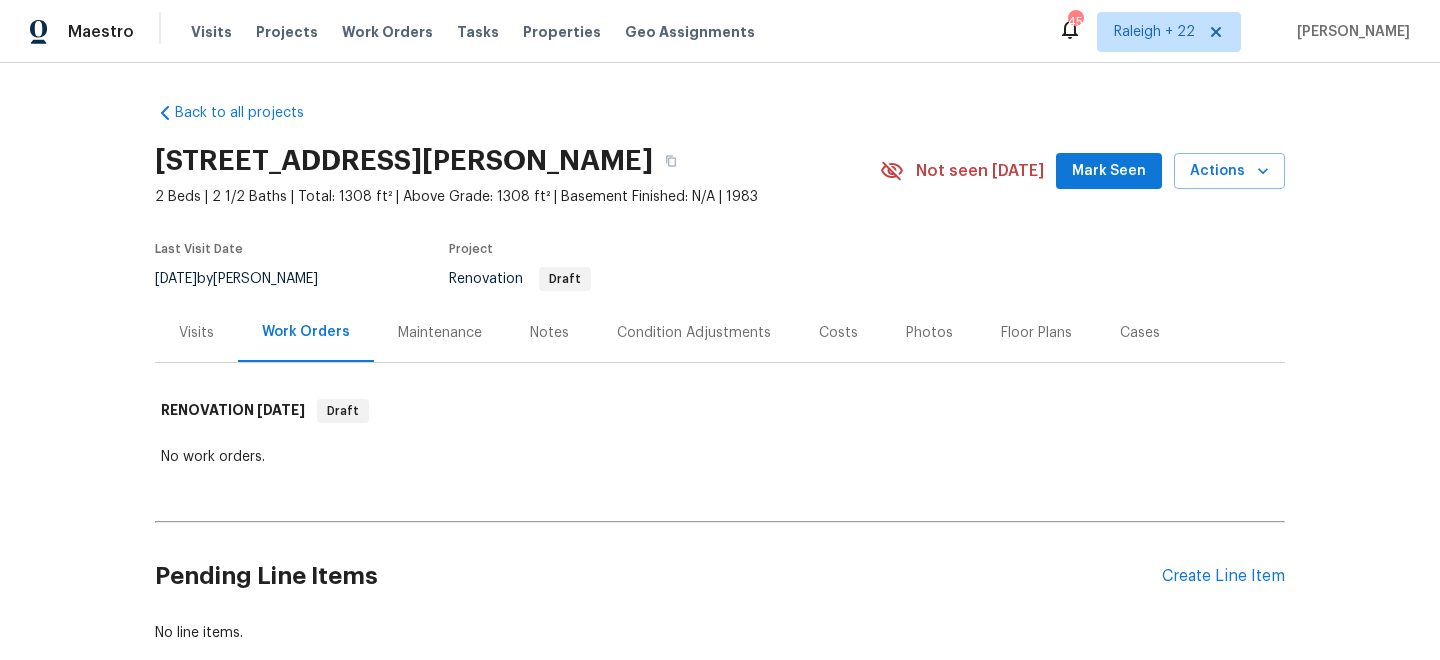 click on "Visits" at bounding box center [196, 333] 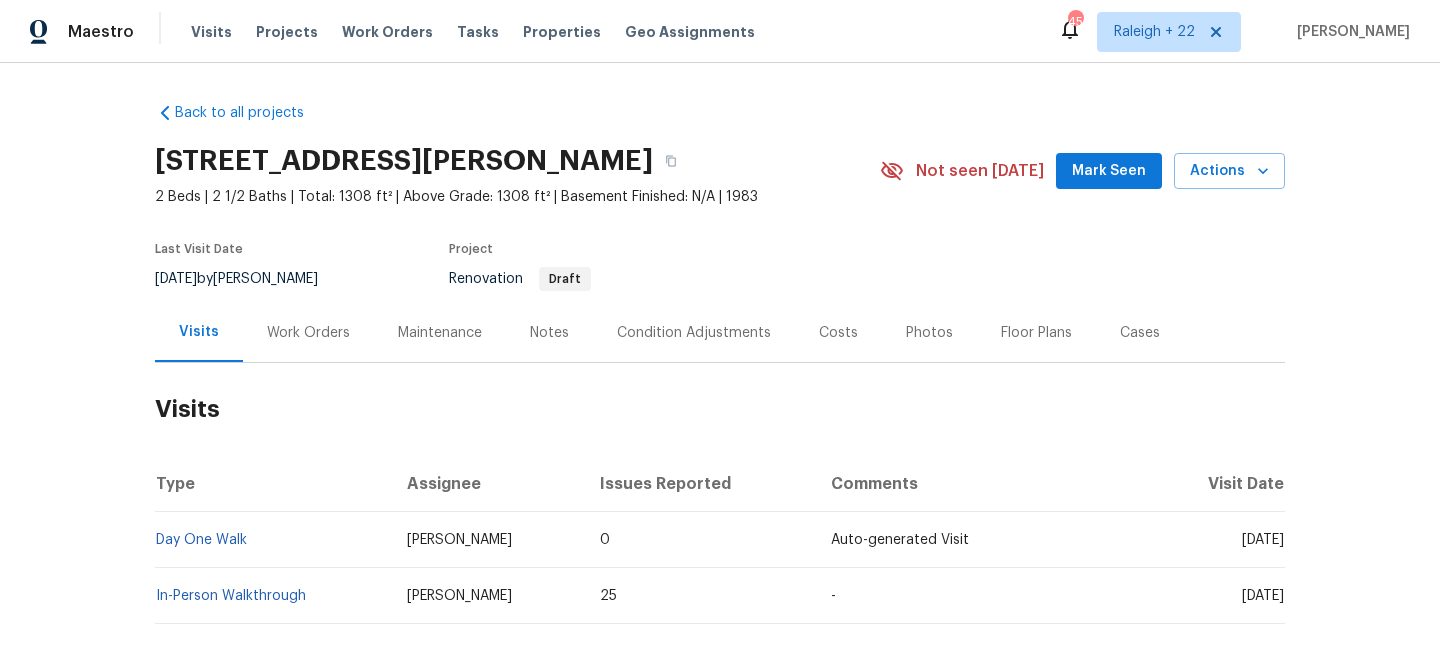 click on "Work Orders" at bounding box center [308, 333] 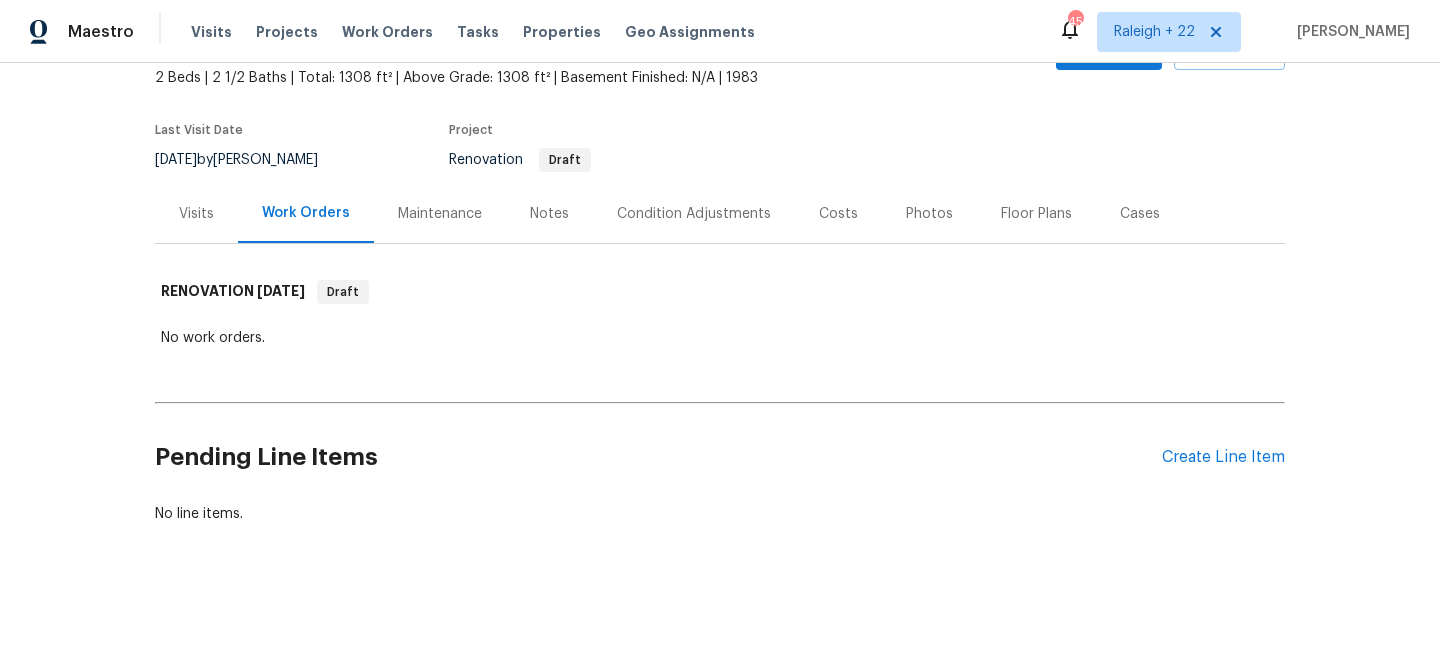 scroll, scrollTop: 0, scrollLeft: 0, axis: both 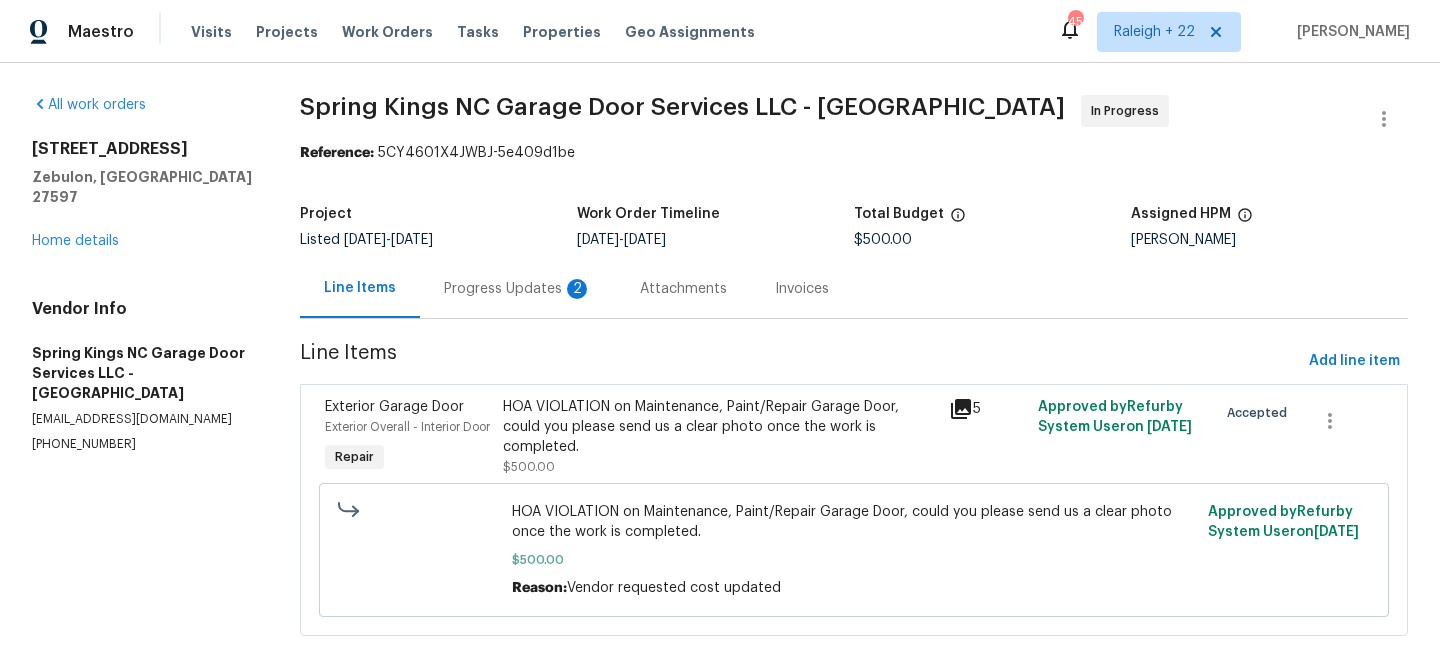 click on "Progress Updates 2" at bounding box center (518, 289) 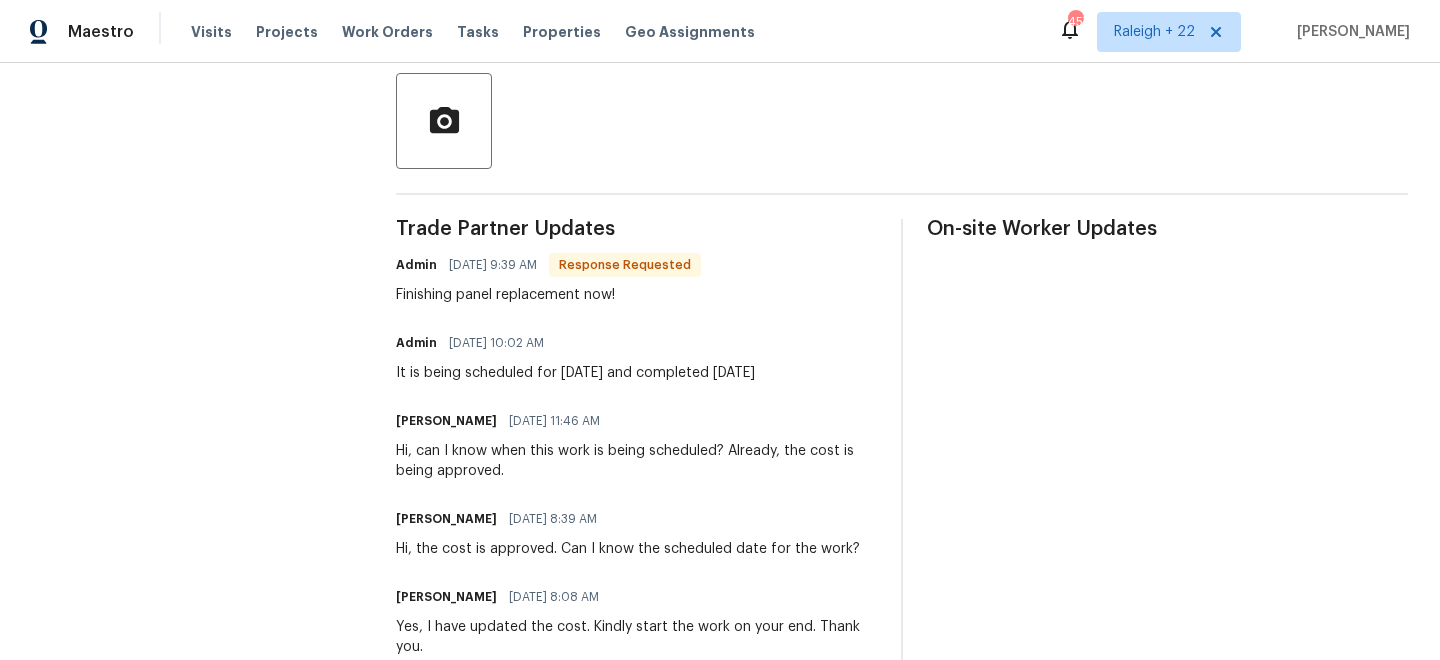 scroll, scrollTop: 459, scrollLeft: 0, axis: vertical 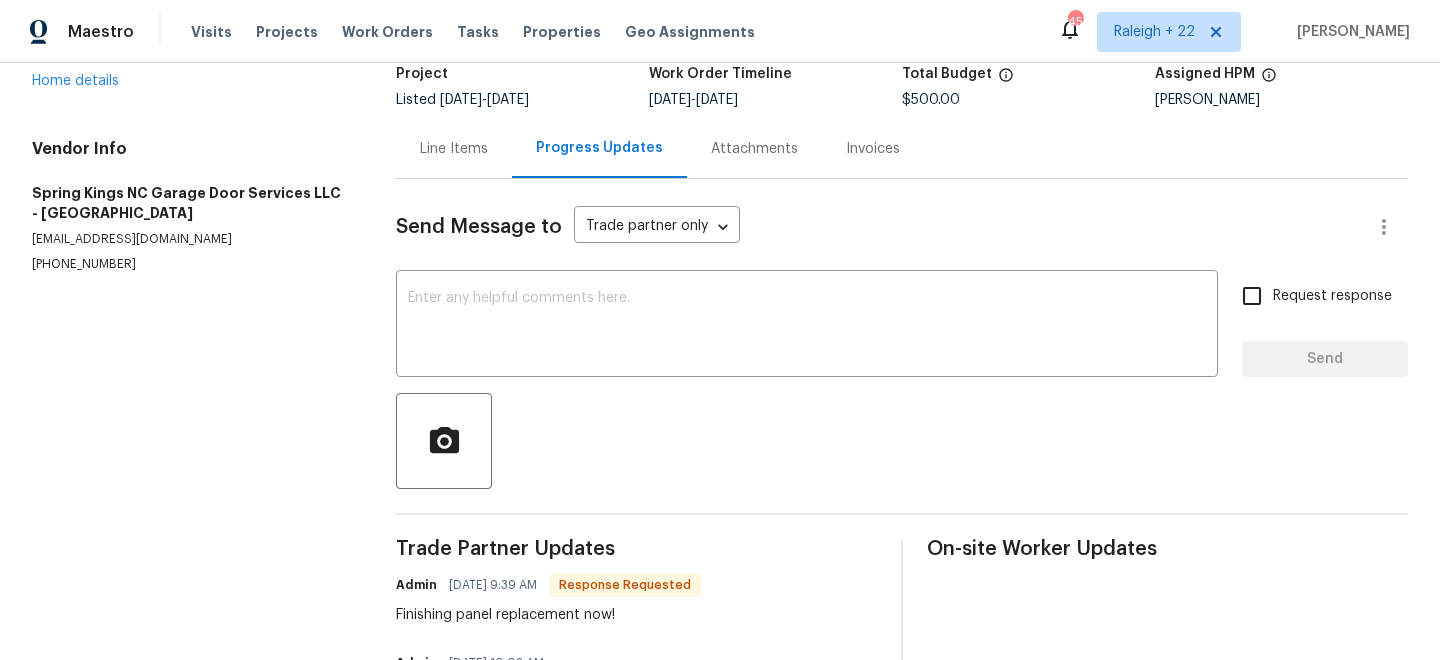 click on "Line Items" at bounding box center (454, 149) 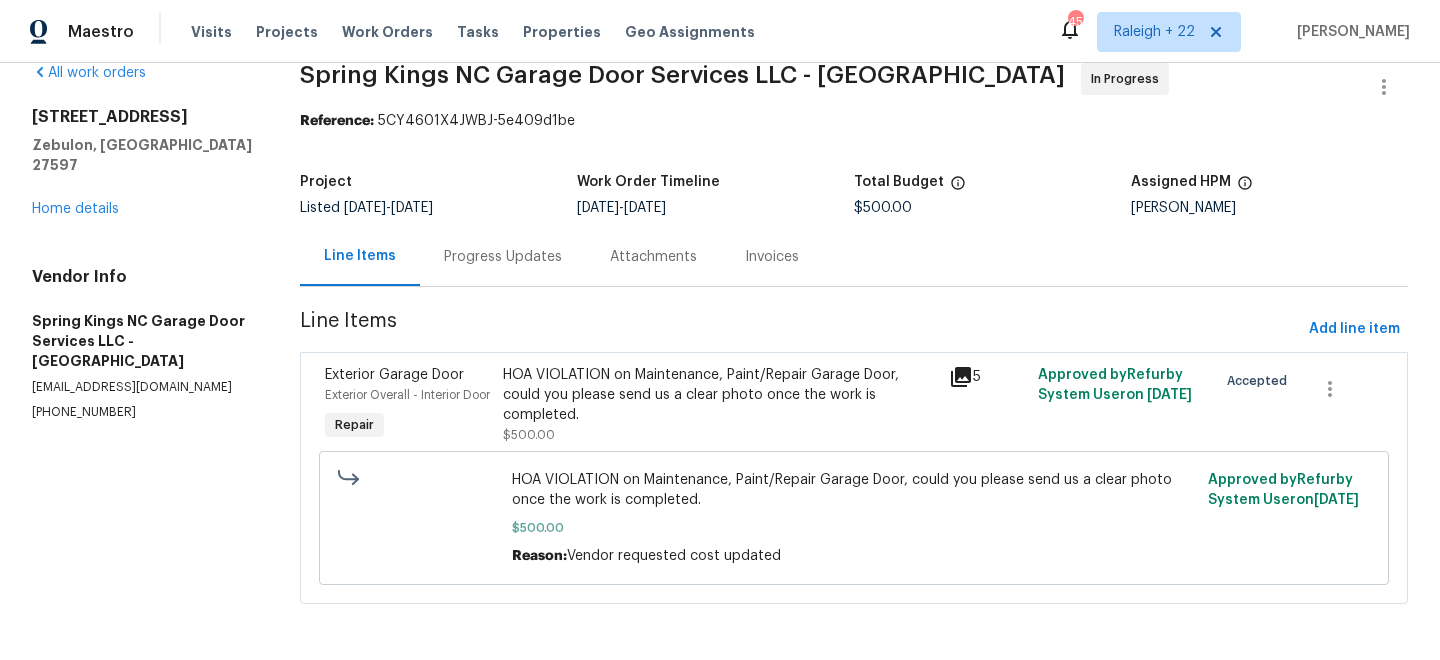 click on "HOA VIOLATION on Maintenance, Paint/Repair Garage Door, could you please send us a clear photo once the work is completed. $500.00" at bounding box center (720, 405) 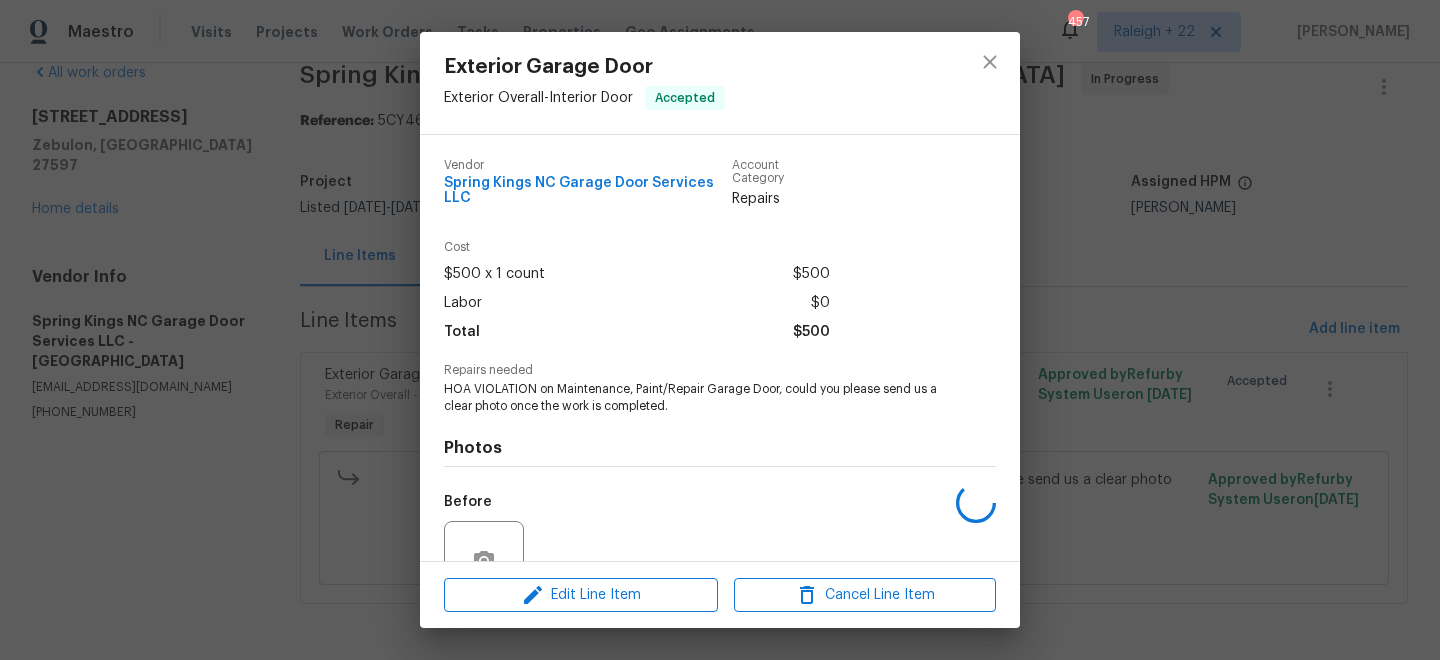 scroll, scrollTop: 190, scrollLeft: 0, axis: vertical 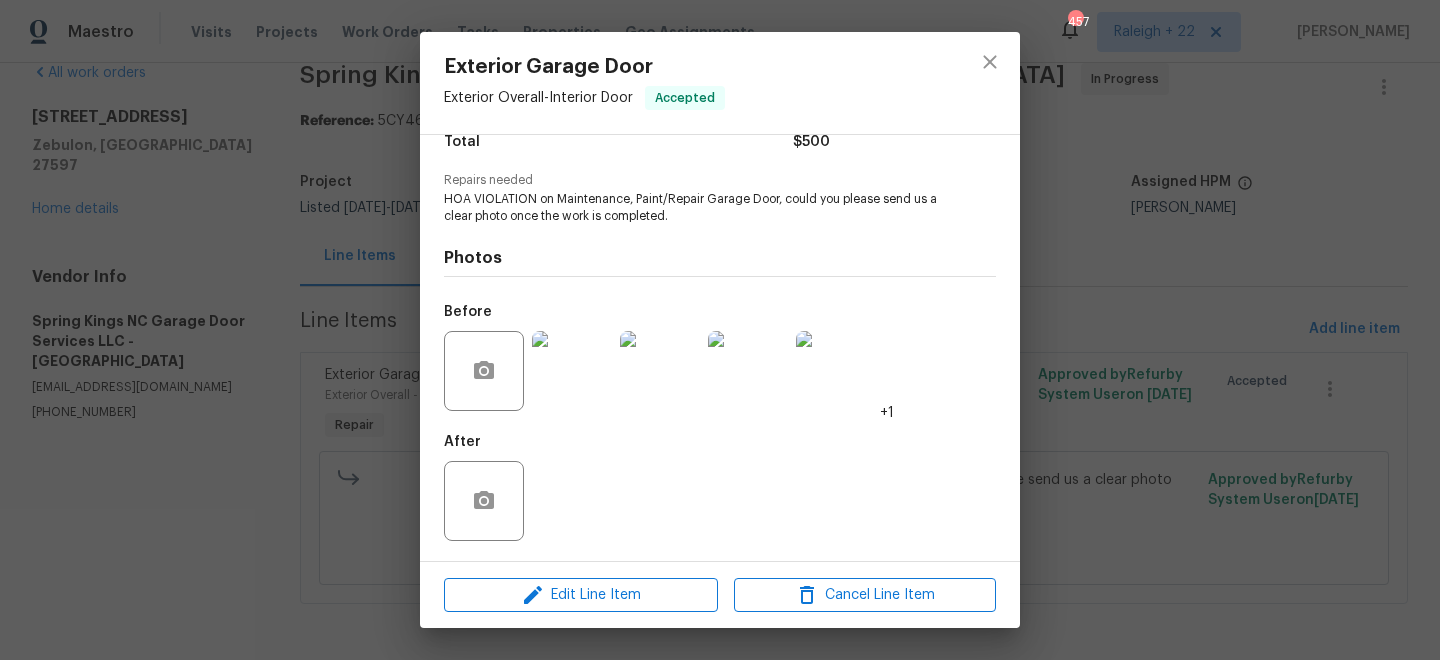 click at bounding box center [572, 371] 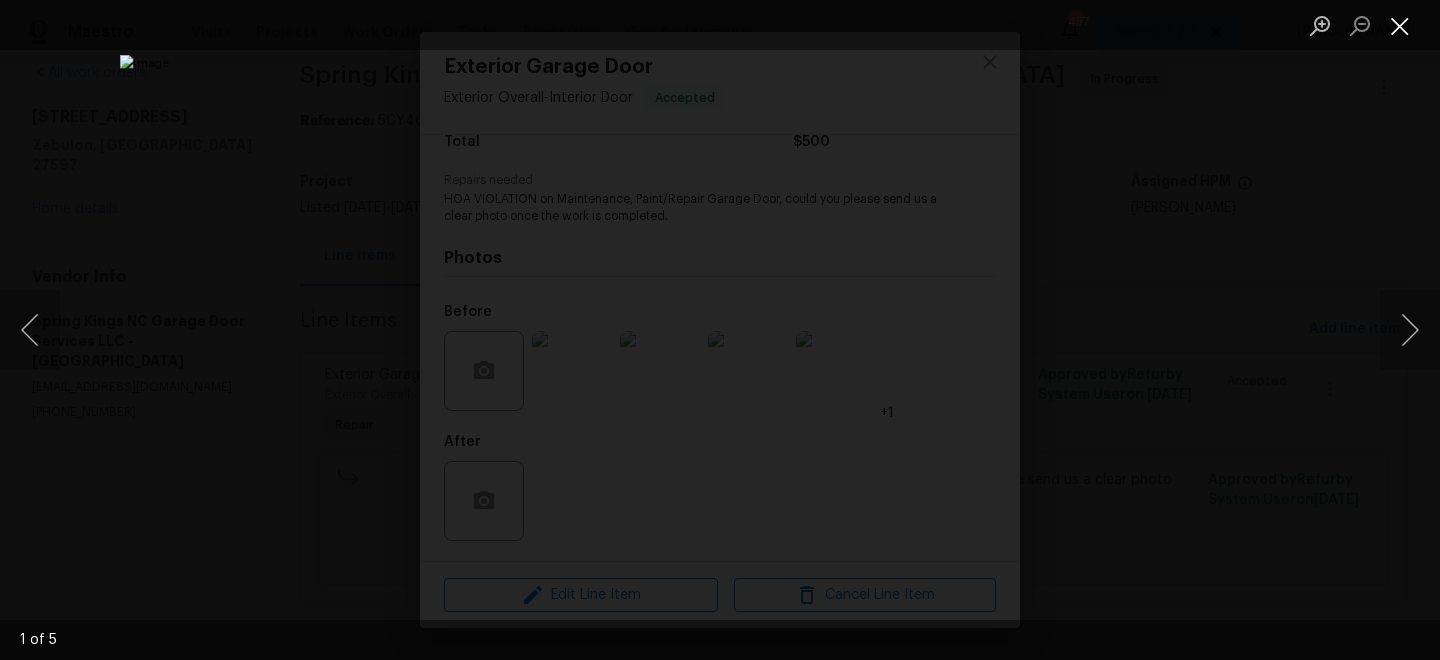click at bounding box center [1400, 25] 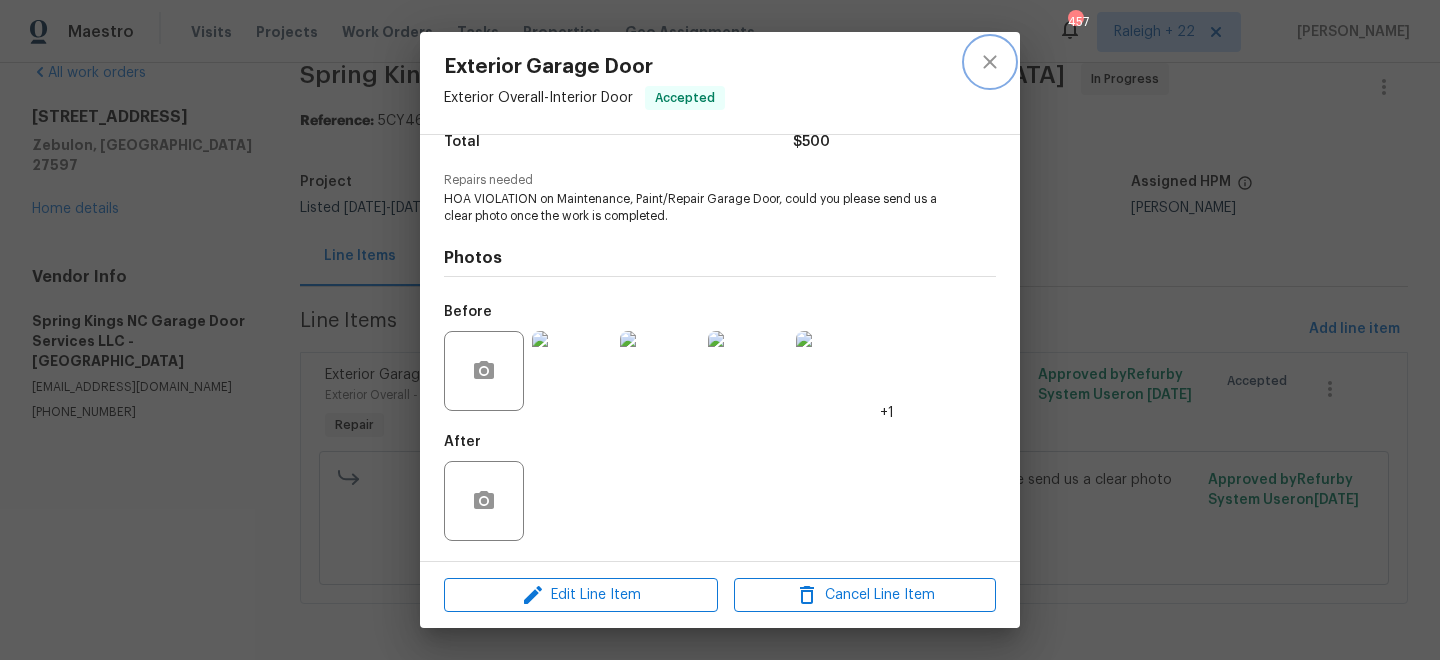 click at bounding box center (990, 62) 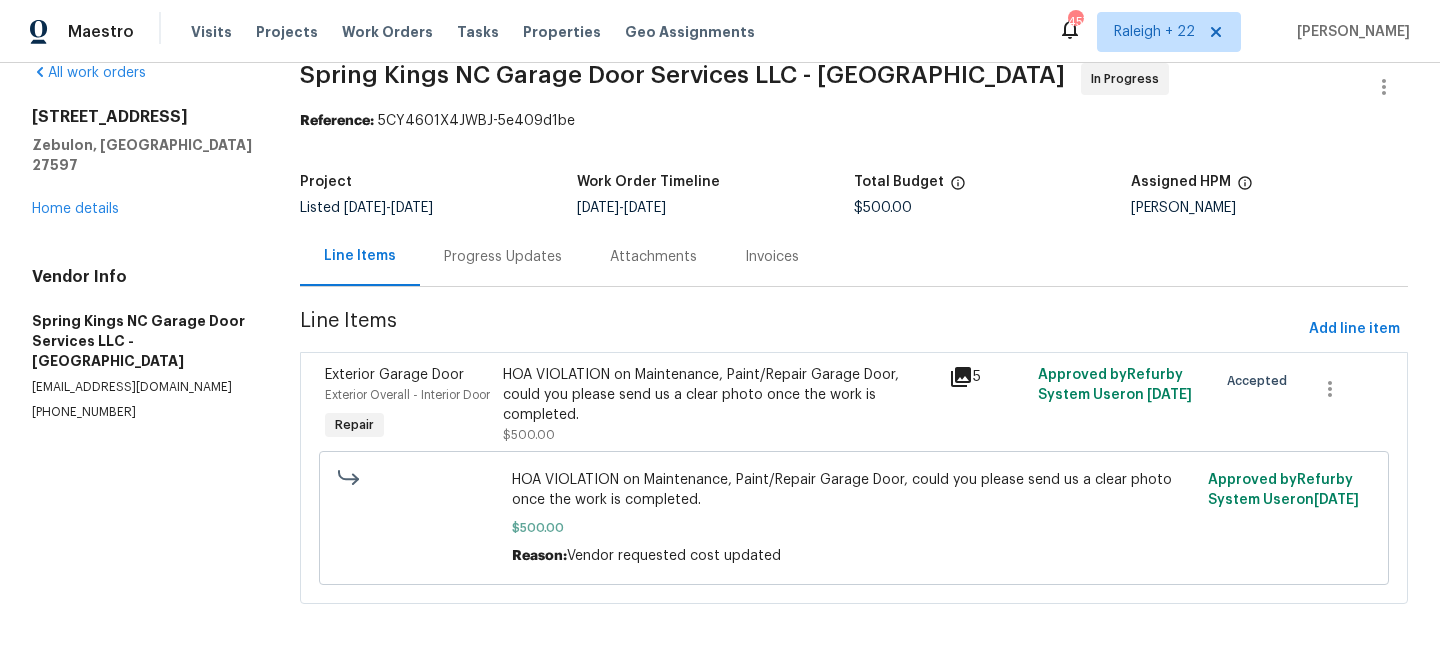 click on "Spring Kings NC Garage Door Services LLC - RDU In Progress Reference:   5CY4601X4JWBJ-5e409d1be Project Listed   3/13/2025  -  7/7/2025 Work Order Timeline 6/26/2025  -  6/30/2025 Total Budget $500.00 Assigned HPM Amanda Horton Line Items Progress Updates Attachments Invoices Line Items Add line item Exterior Garage Door Exterior Overall - Interior Door Repair HOA VIOLATION on Maintenance, Paint/Repair Garage Door, could you please send us a clear photo once the work is completed. $500.00   5 Approved by  Refurby System User  on   6/30/2025 Accepted HOA VIOLATION on Maintenance, Paint/Repair Garage Door, could you please send us a clear photo once the work is completed. $500.00 Reason:  Vendor requested cost updated Approved by  Refurby System User  on  6/30/2025" at bounding box center [854, 345] 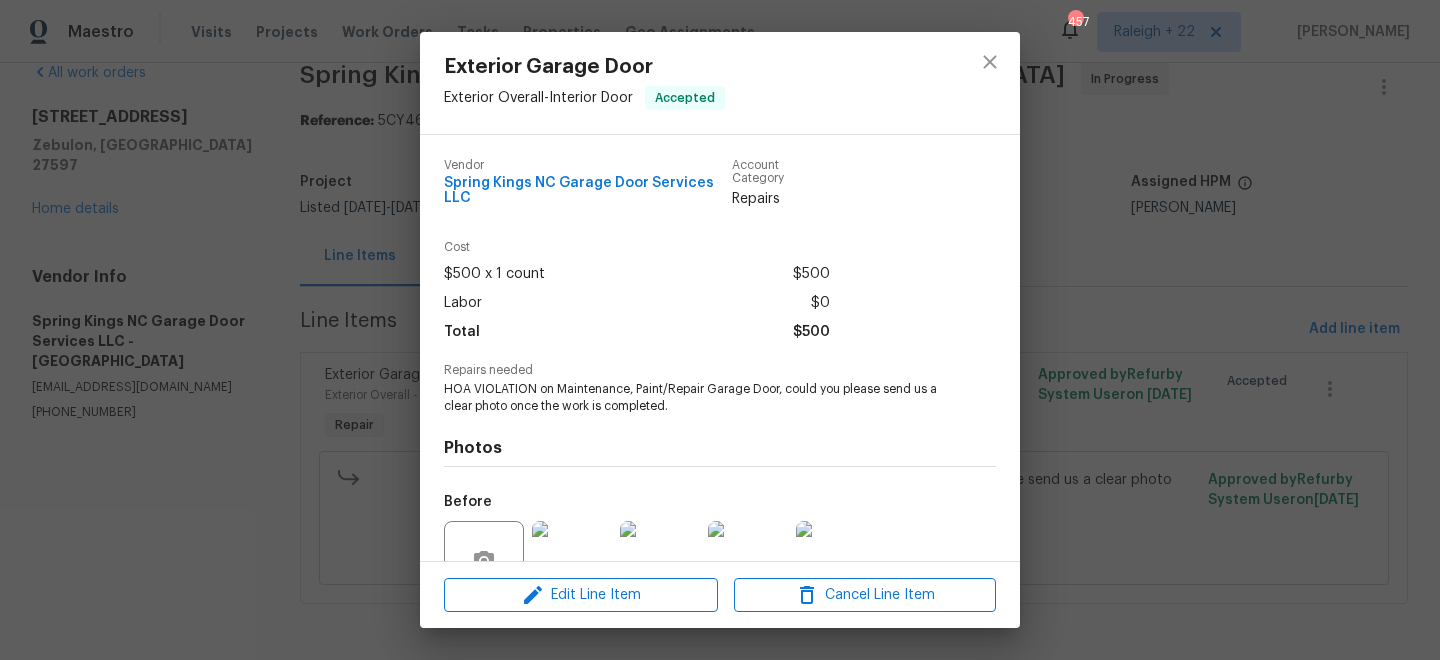 scroll, scrollTop: 190, scrollLeft: 0, axis: vertical 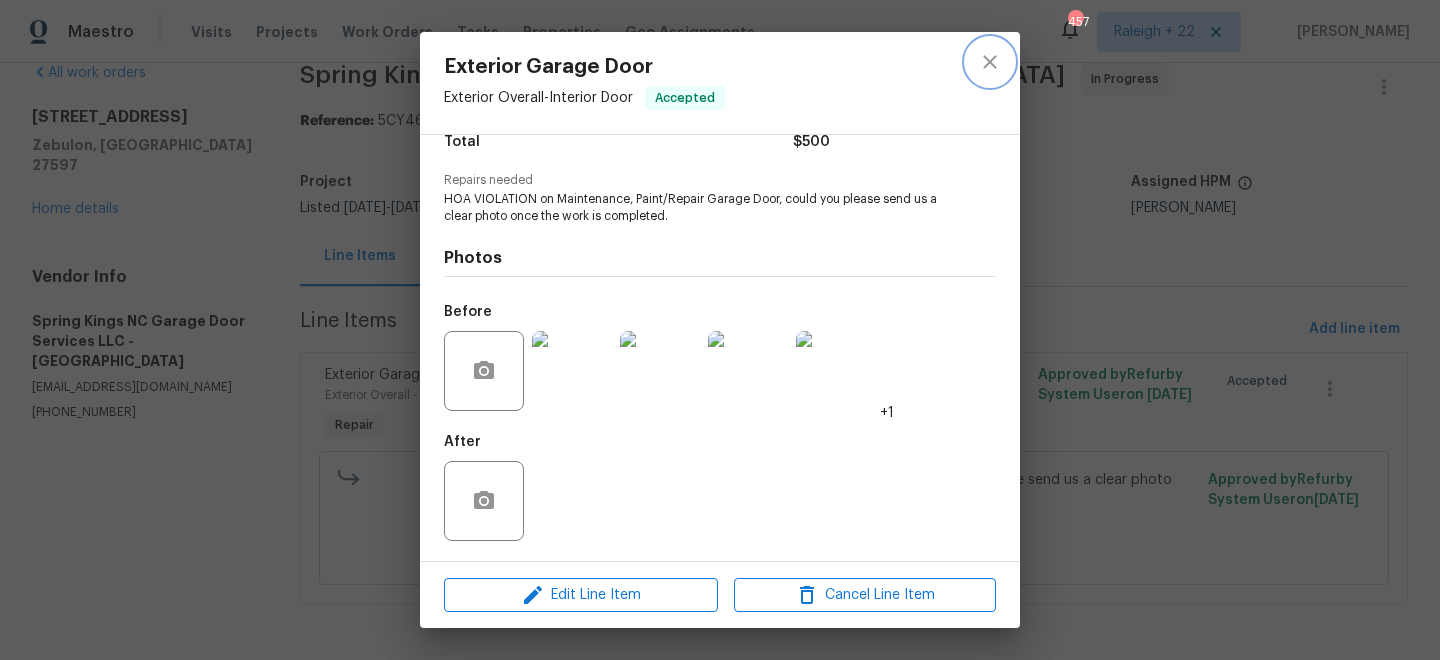 click 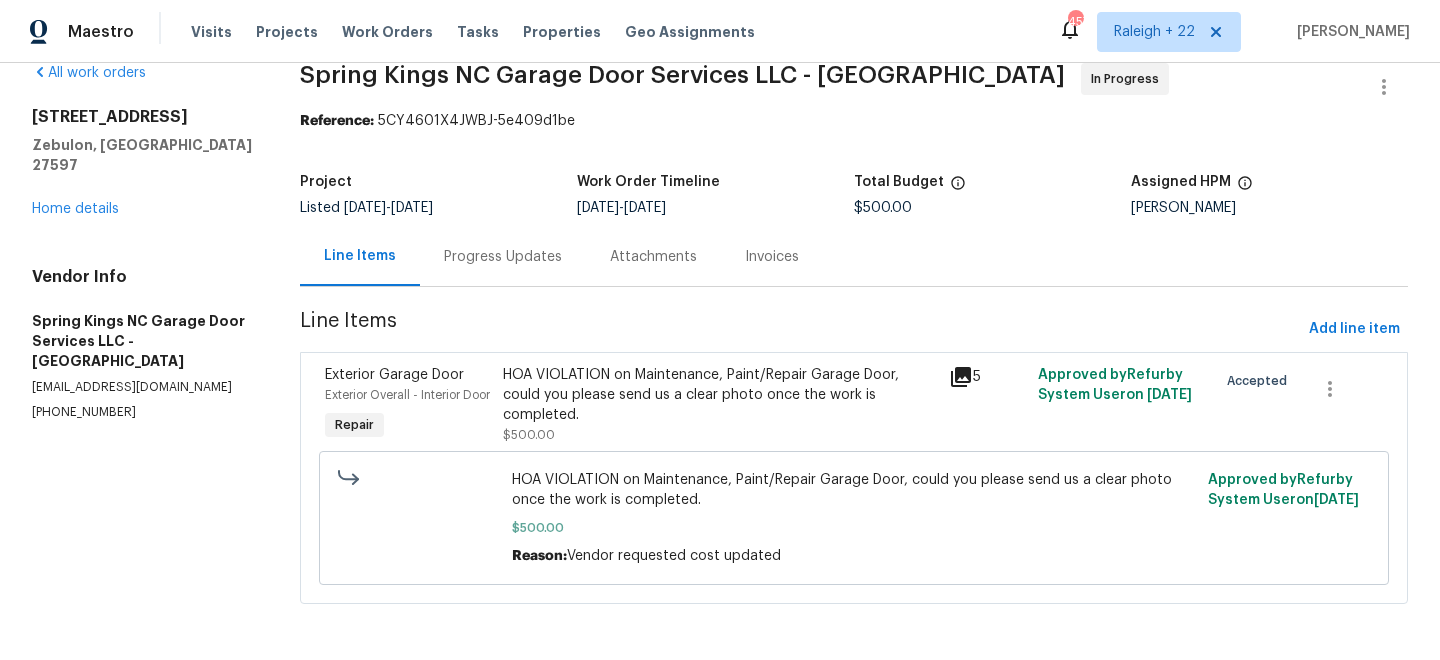 click on "Progress Updates" at bounding box center (503, 257) 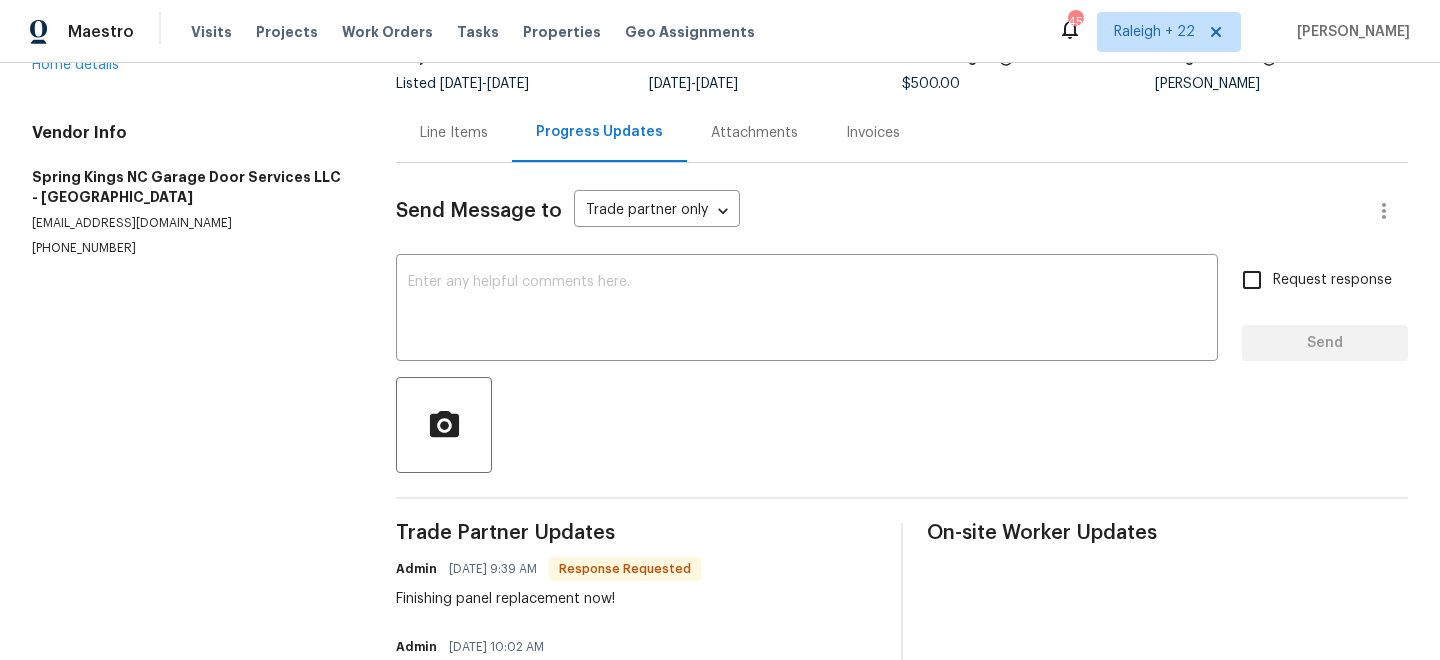 scroll, scrollTop: 121, scrollLeft: 0, axis: vertical 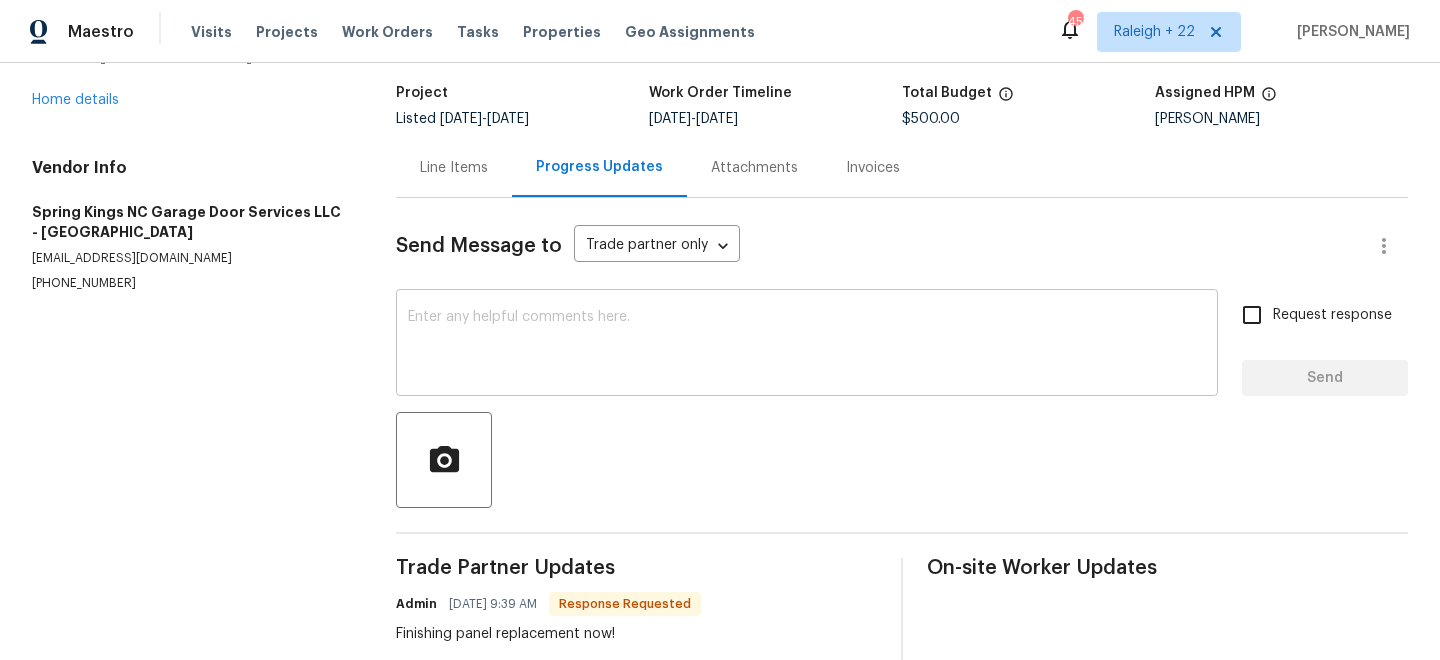 click at bounding box center (807, 345) 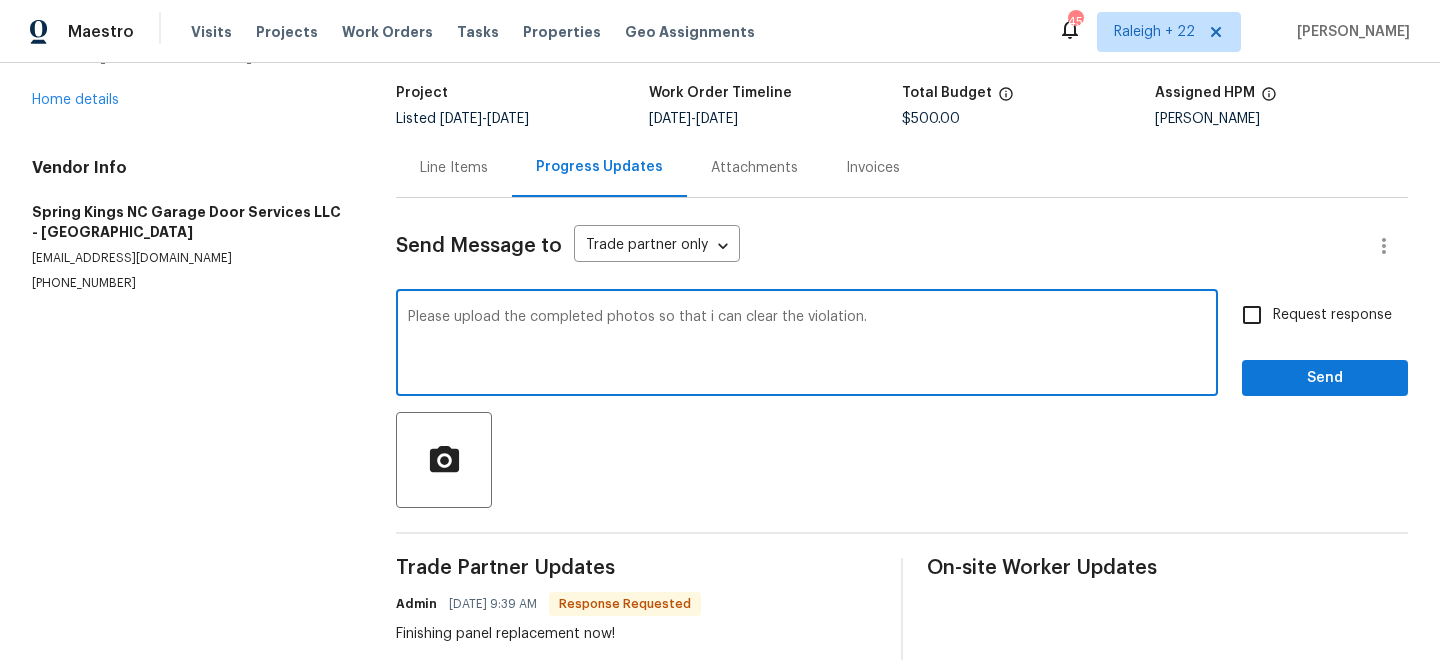 type on "Please upload the completed photos so that i can clear the violation." 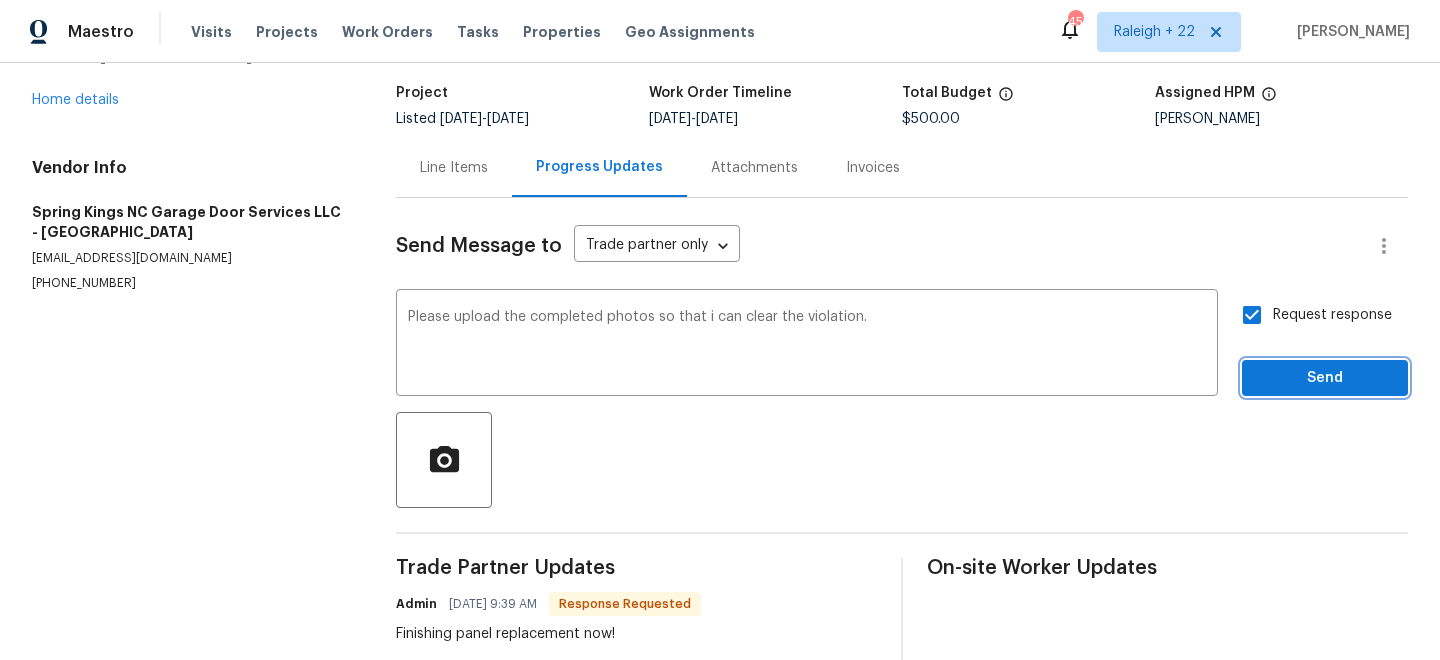 click on "Send" at bounding box center (1325, 378) 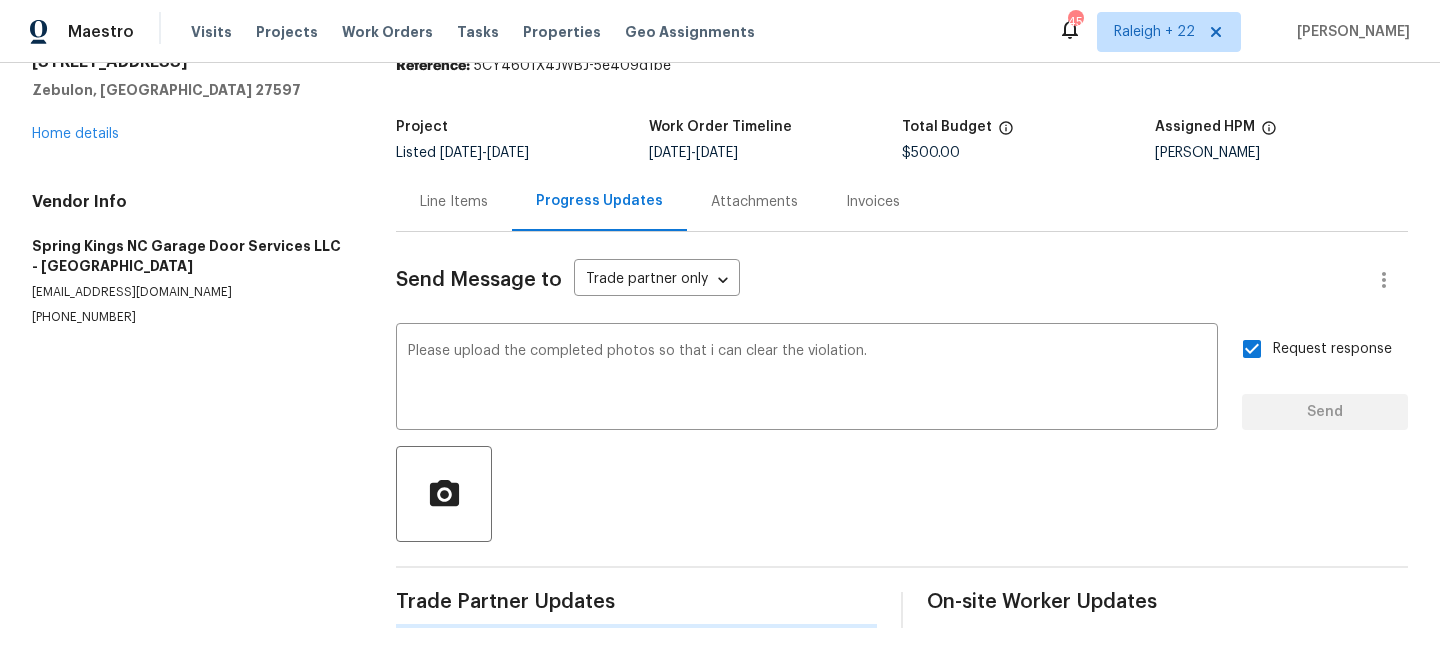 type 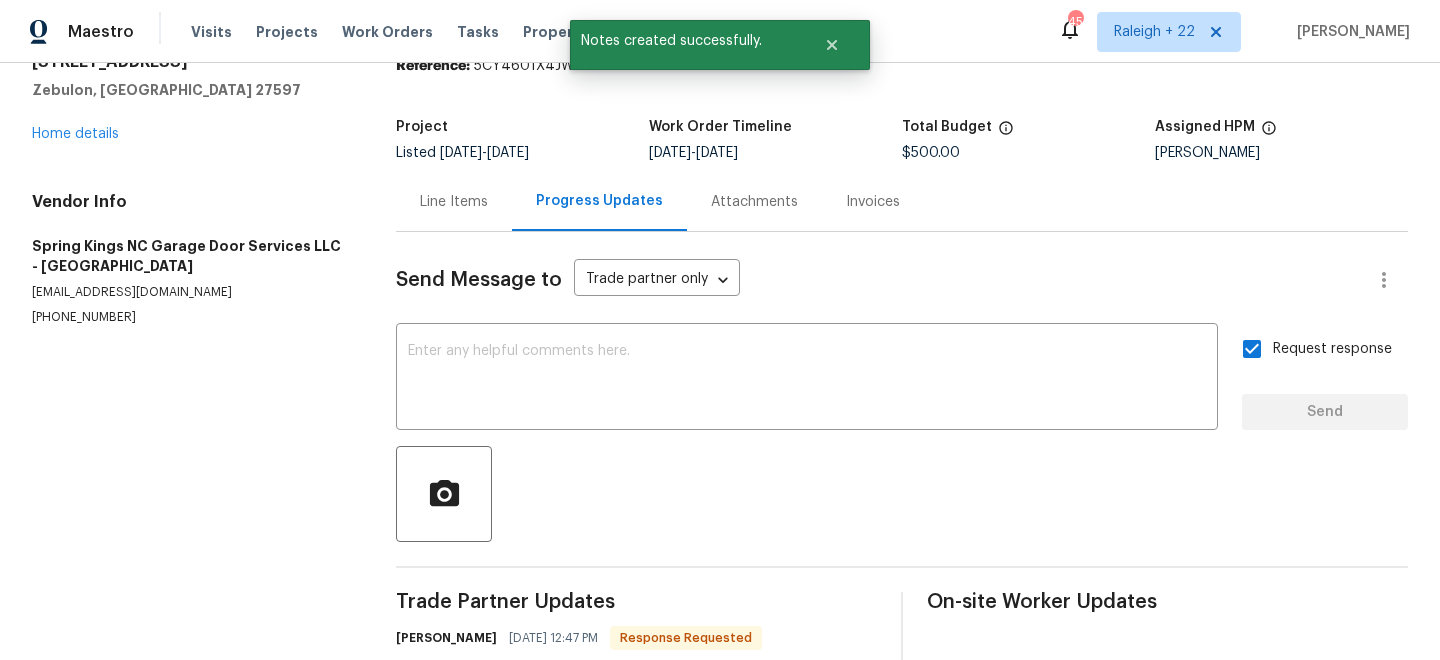 scroll, scrollTop: 121, scrollLeft: 0, axis: vertical 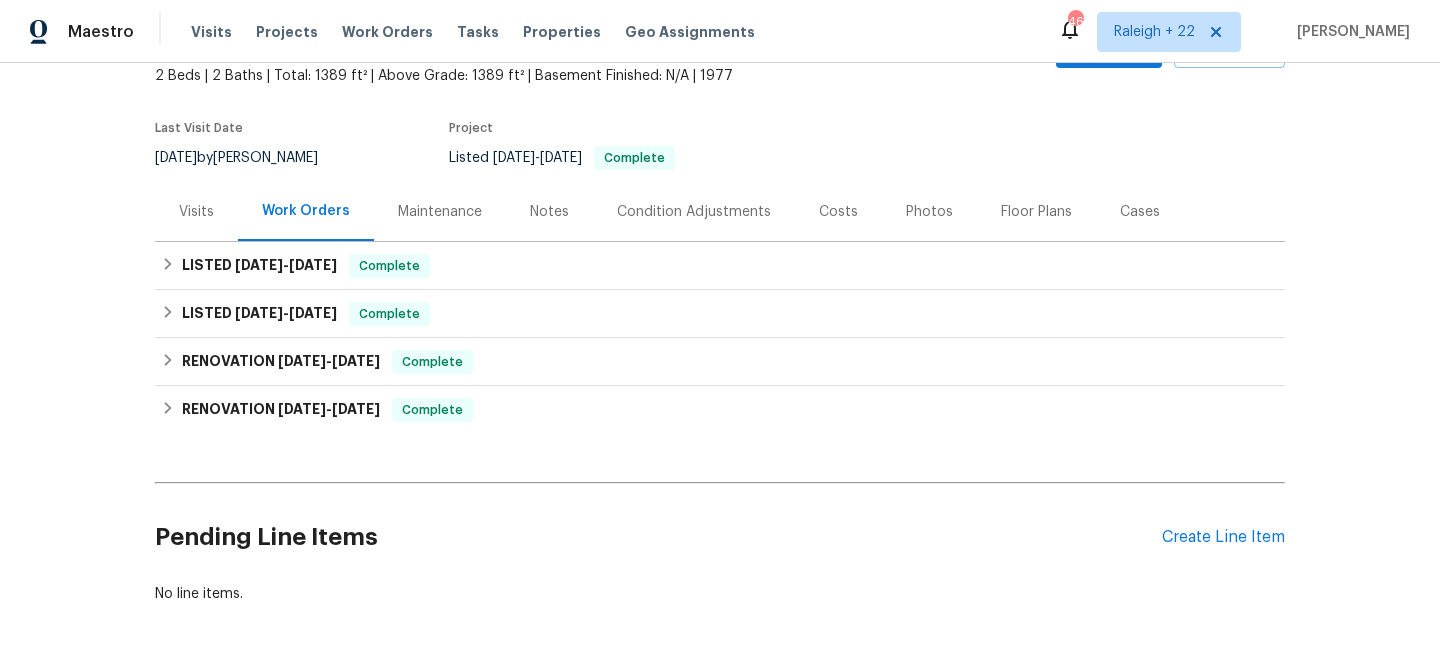click on "Visits" at bounding box center [196, 212] 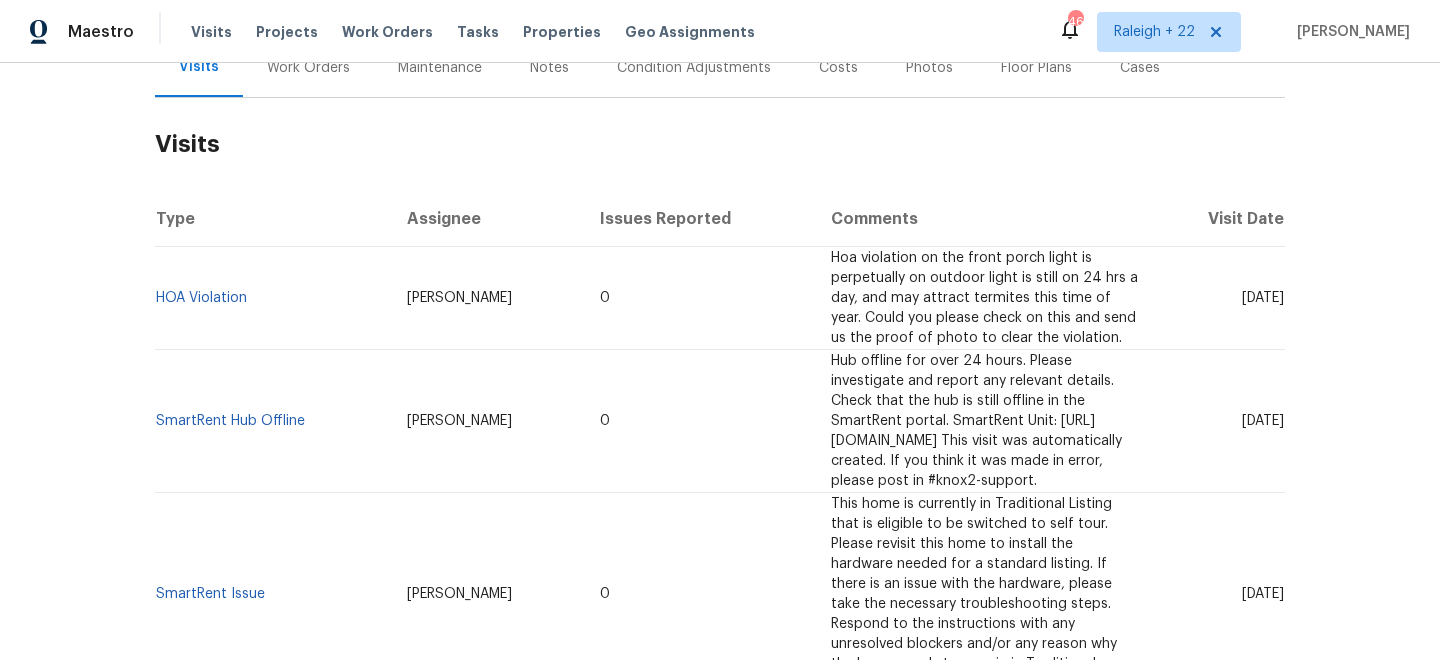 scroll, scrollTop: 314, scrollLeft: 0, axis: vertical 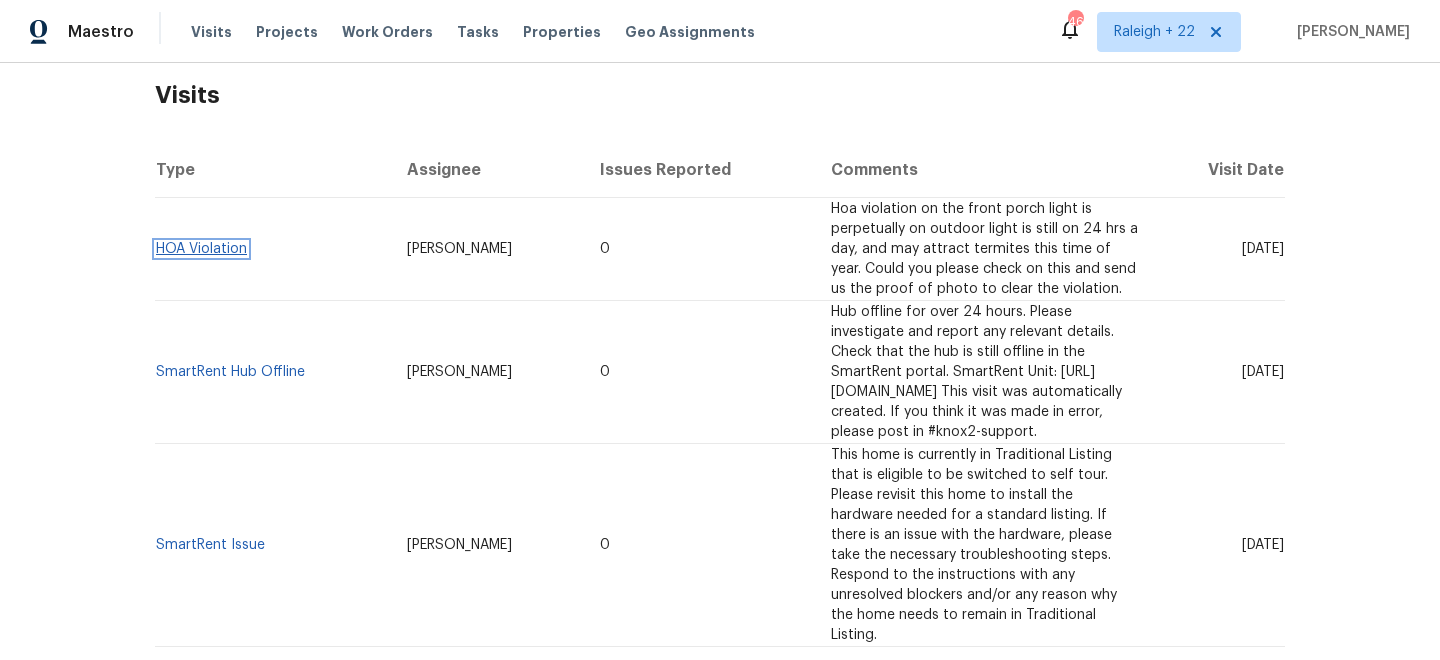 click on "HOA Violation" at bounding box center (201, 249) 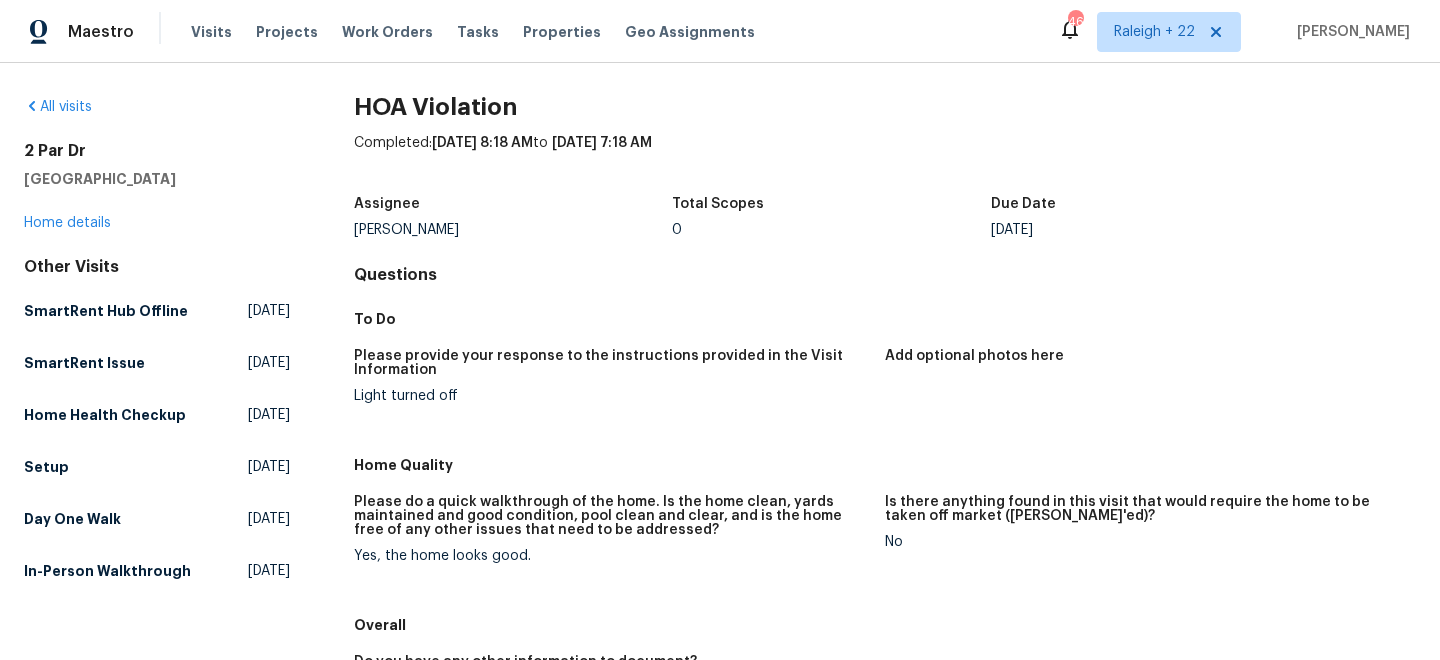 scroll, scrollTop: 0, scrollLeft: 0, axis: both 